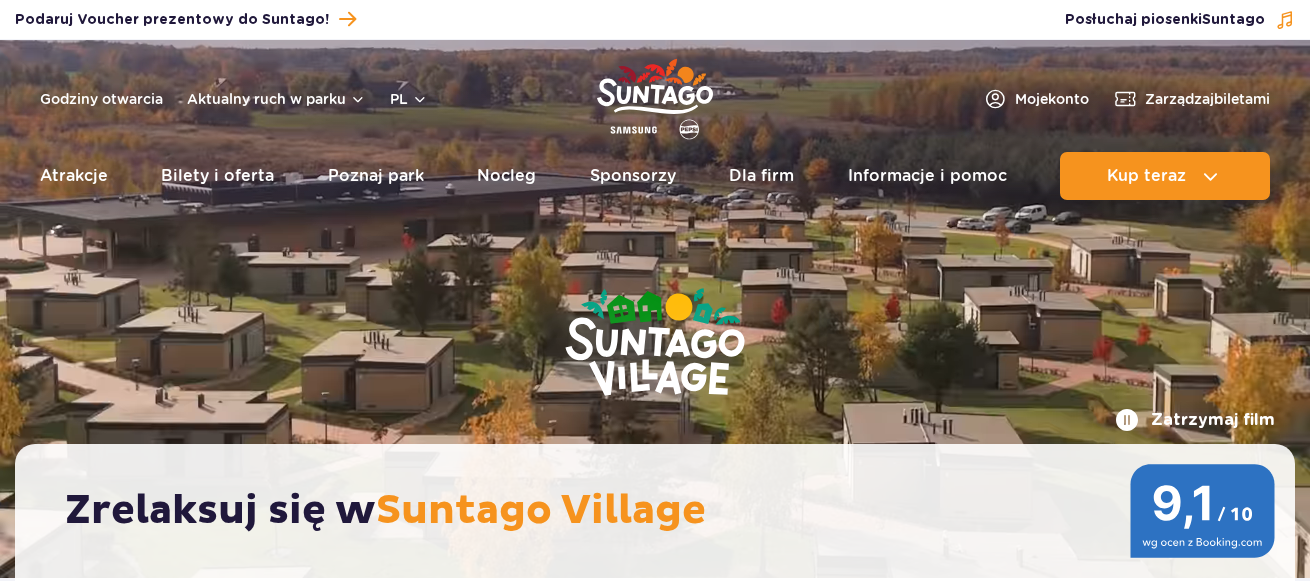 scroll, scrollTop: 0, scrollLeft: 0, axis: both 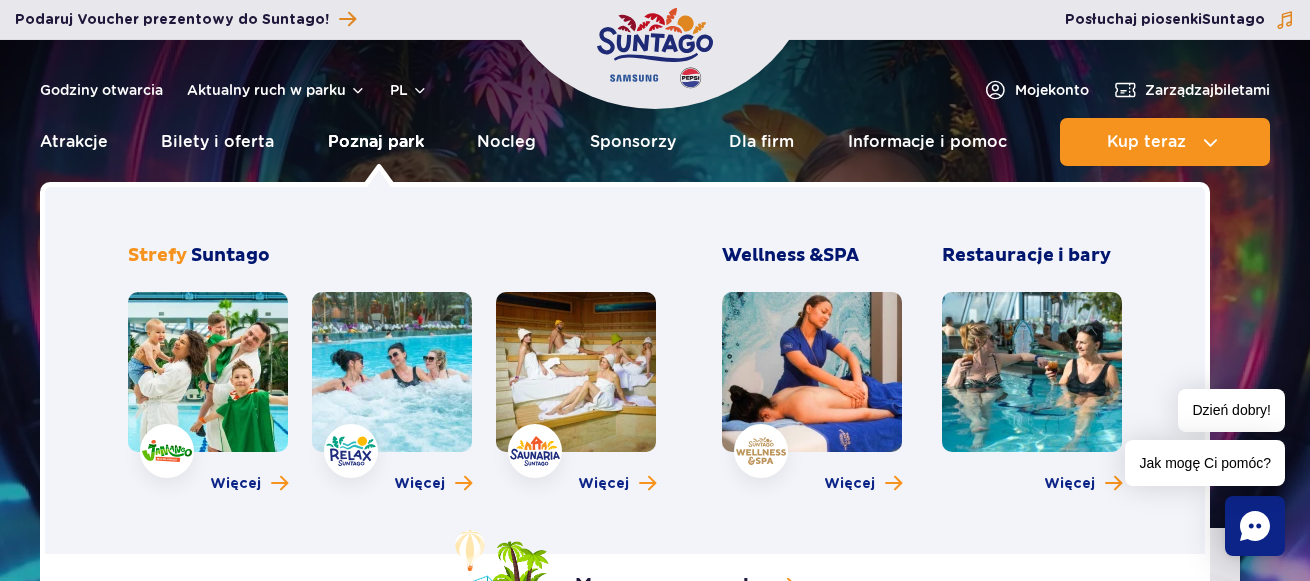 click on "Poznaj park" at bounding box center [376, 142] 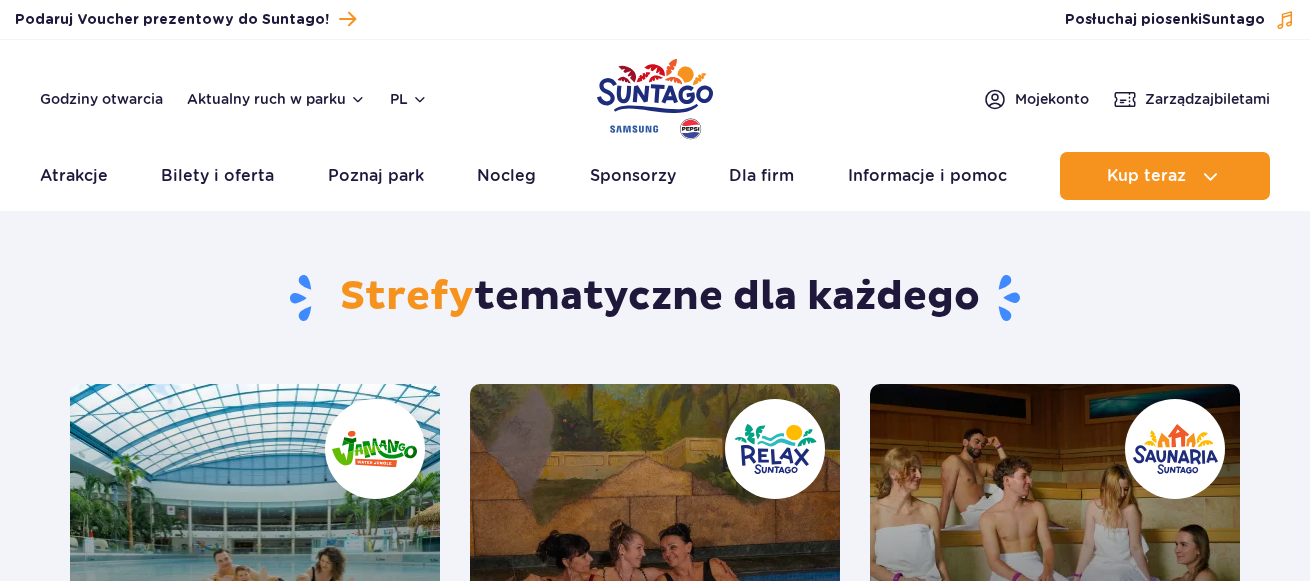 scroll, scrollTop: 0, scrollLeft: 0, axis: both 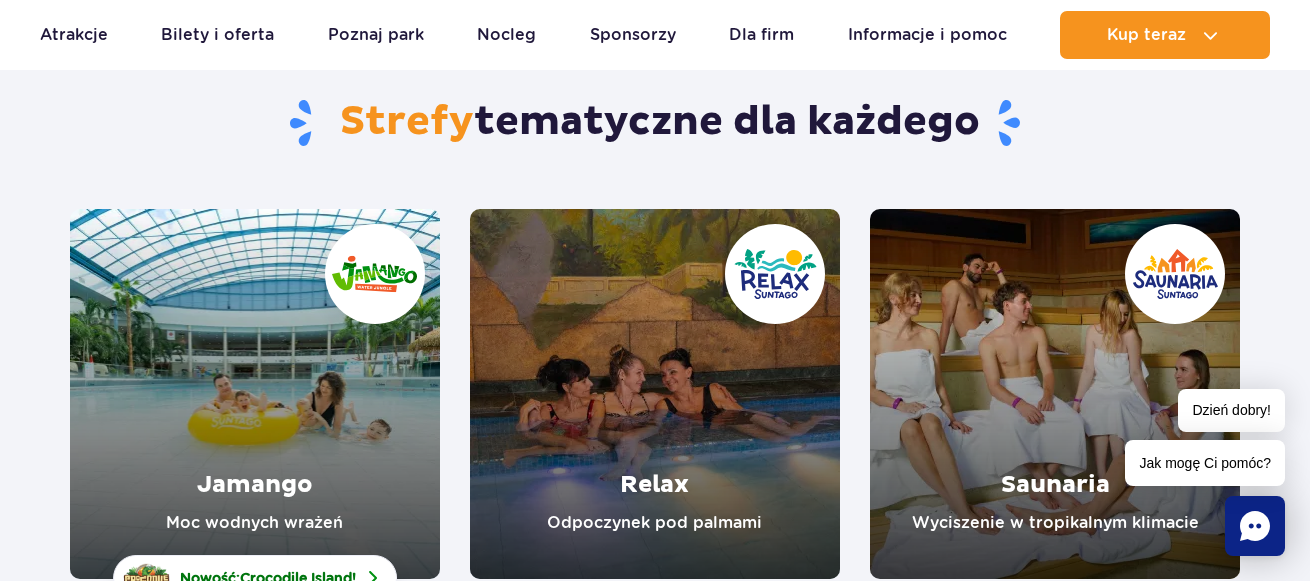 click at bounding box center [255, 394] 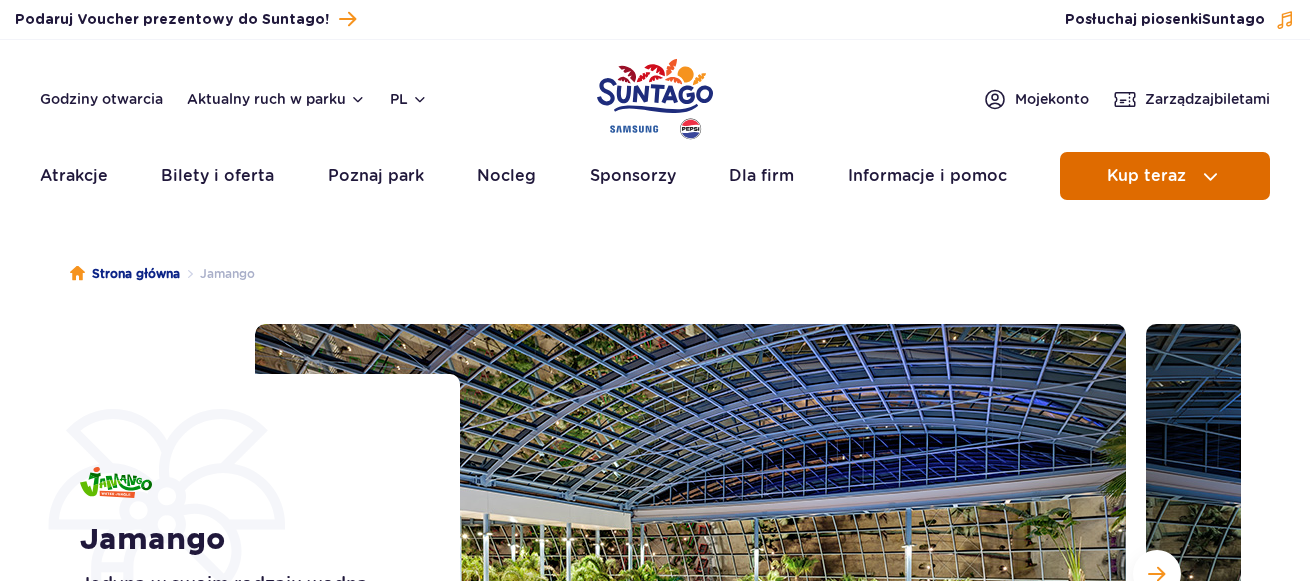 scroll, scrollTop: 0, scrollLeft: 0, axis: both 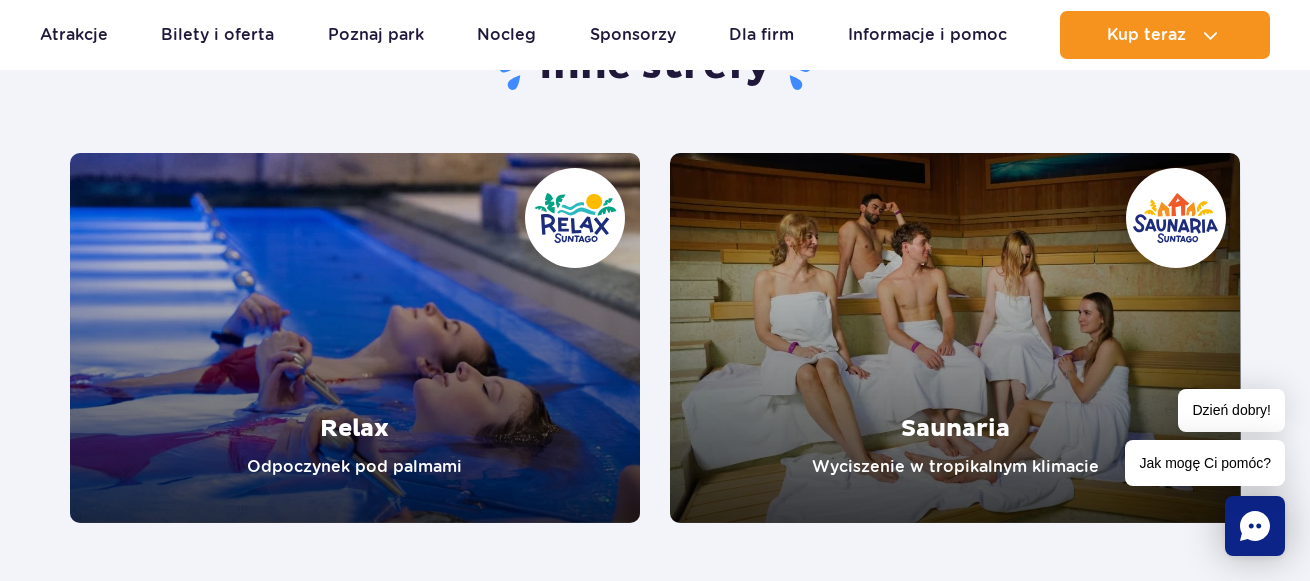 click at bounding box center [355, 338] 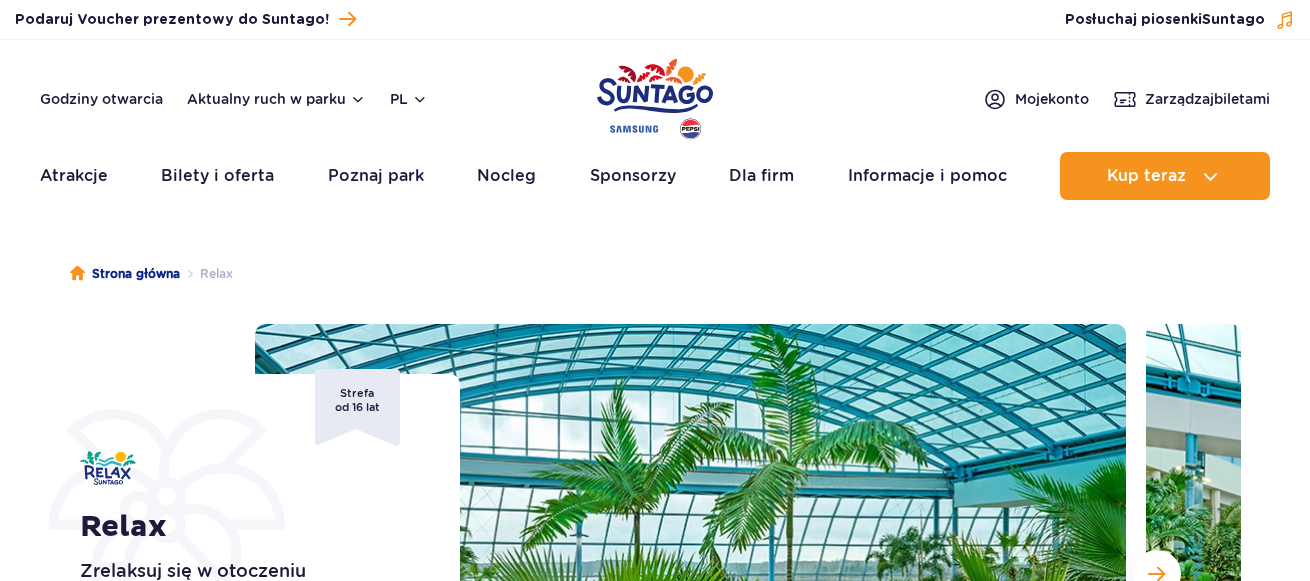 scroll, scrollTop: 0, scrollLeft: 0, axis: both 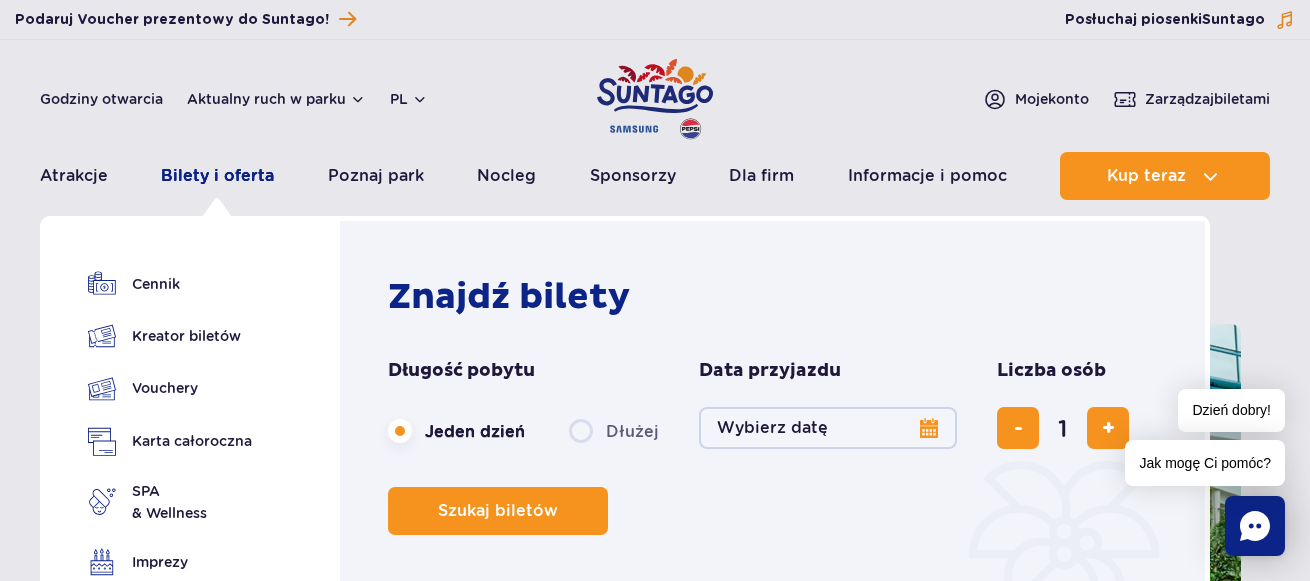 click on "Bilety i oferta" at bounding box center (217, 176) 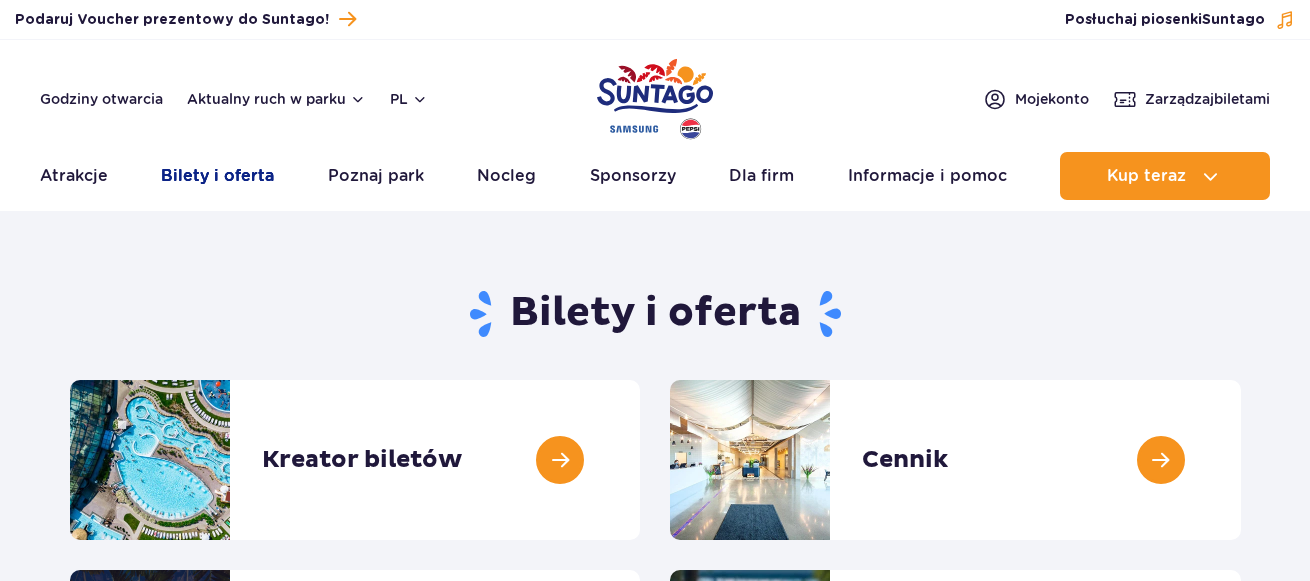 scroll, scrollTop: 0, scrollLeft: 0, axis: both 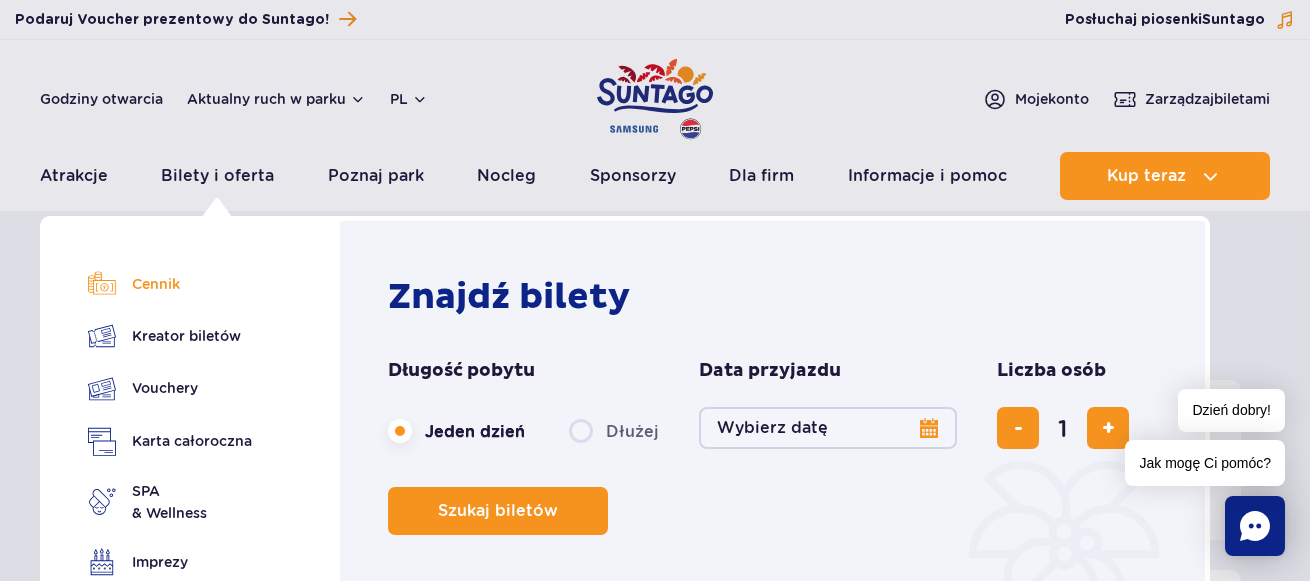 click on "Cennik" at bounding box center (170, 284) 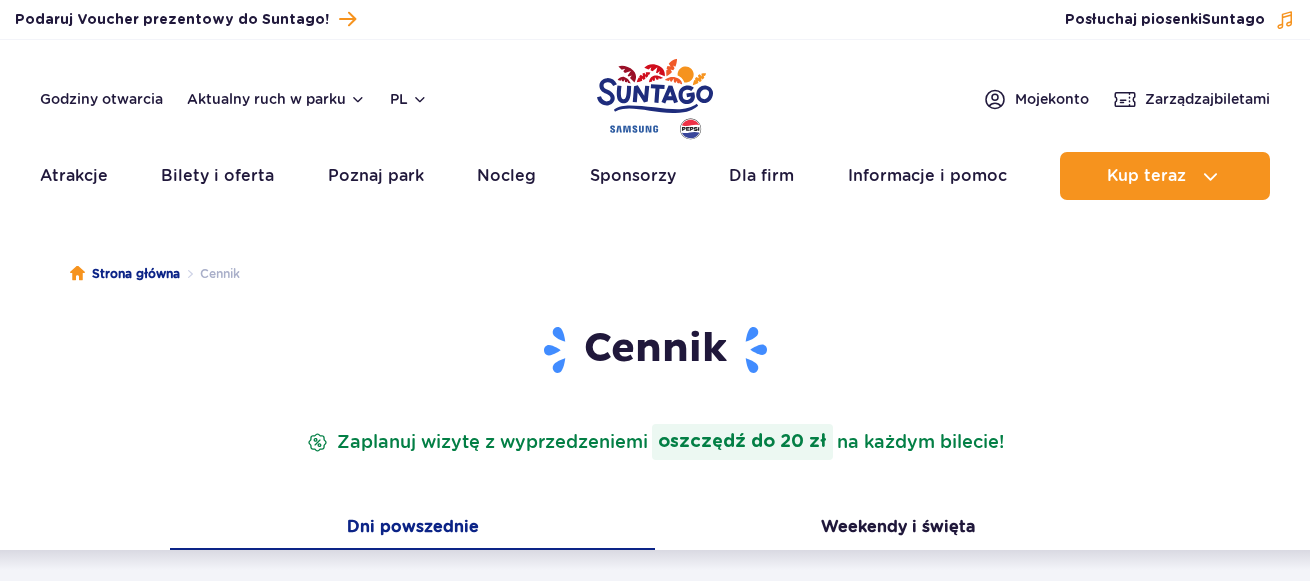 scroll, scrollTop: 0, scrollLeft: 0, axis: both 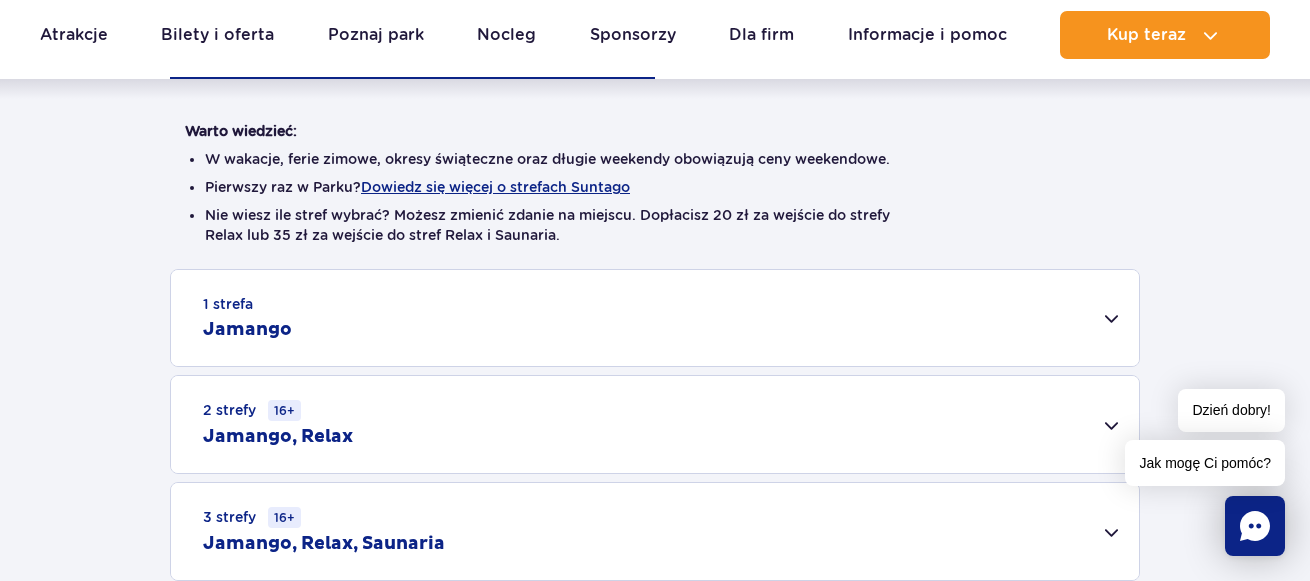 click on "1 strefa
Jamango" at bounding box center [655, 318] 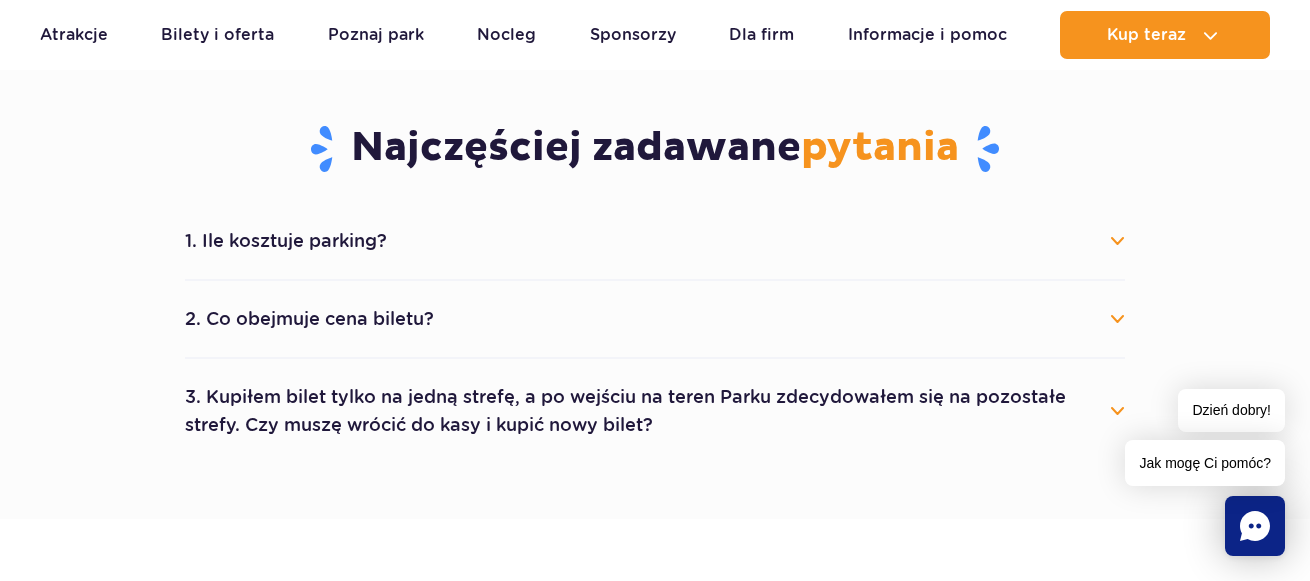 scroll, scrollTop: 1802, scrollLeft: 0, axis: vertical 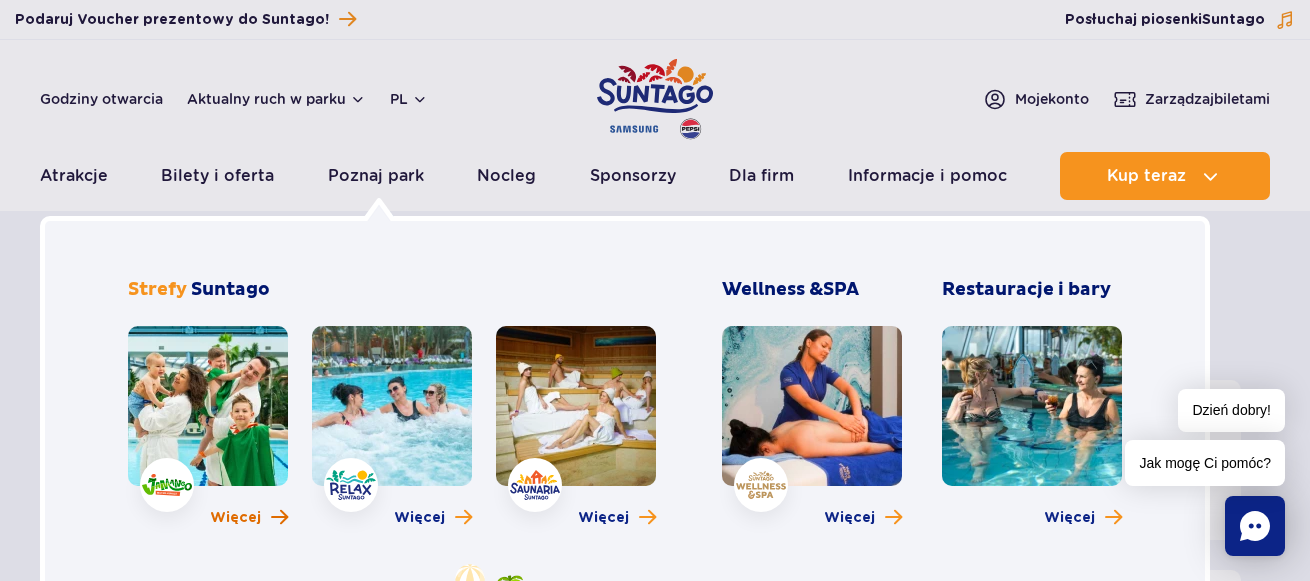 click on "Więcej" at bounding box center (249, 518) 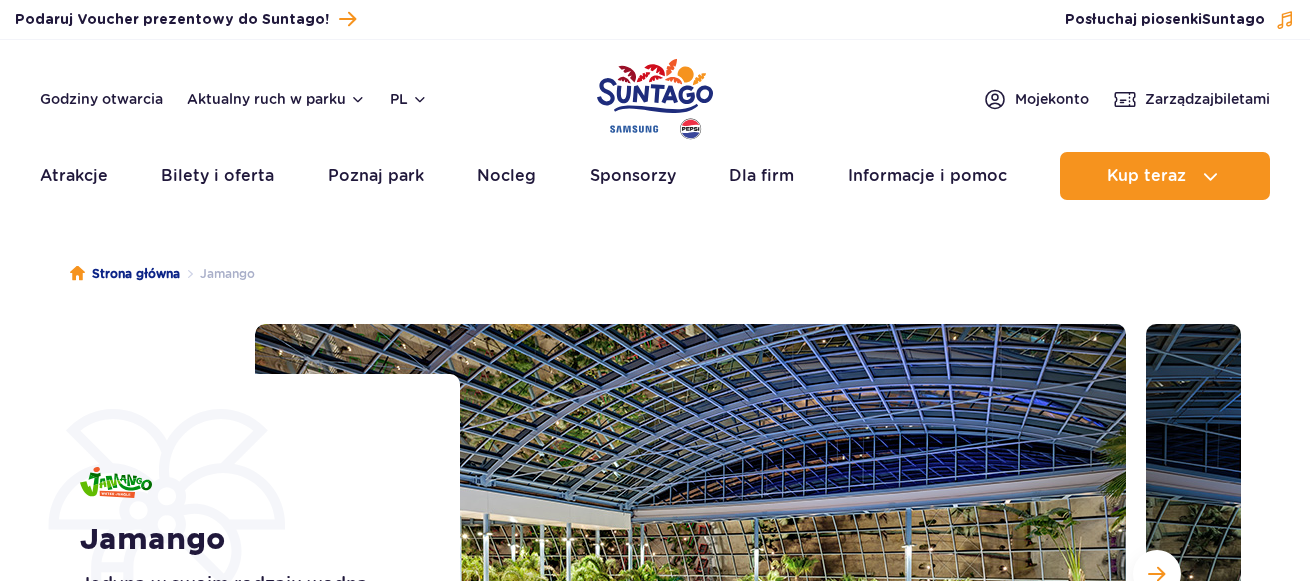 scroll, scrollTop: 0, scrollLeft: 0, axis: both 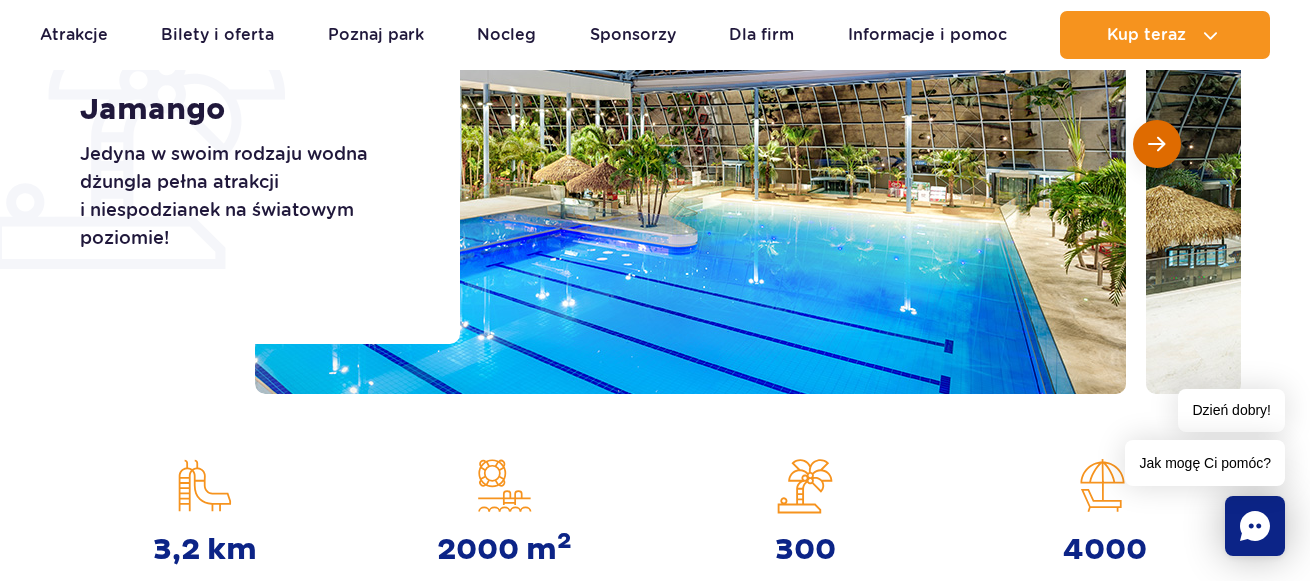 click at bounding box center [1157, 144] 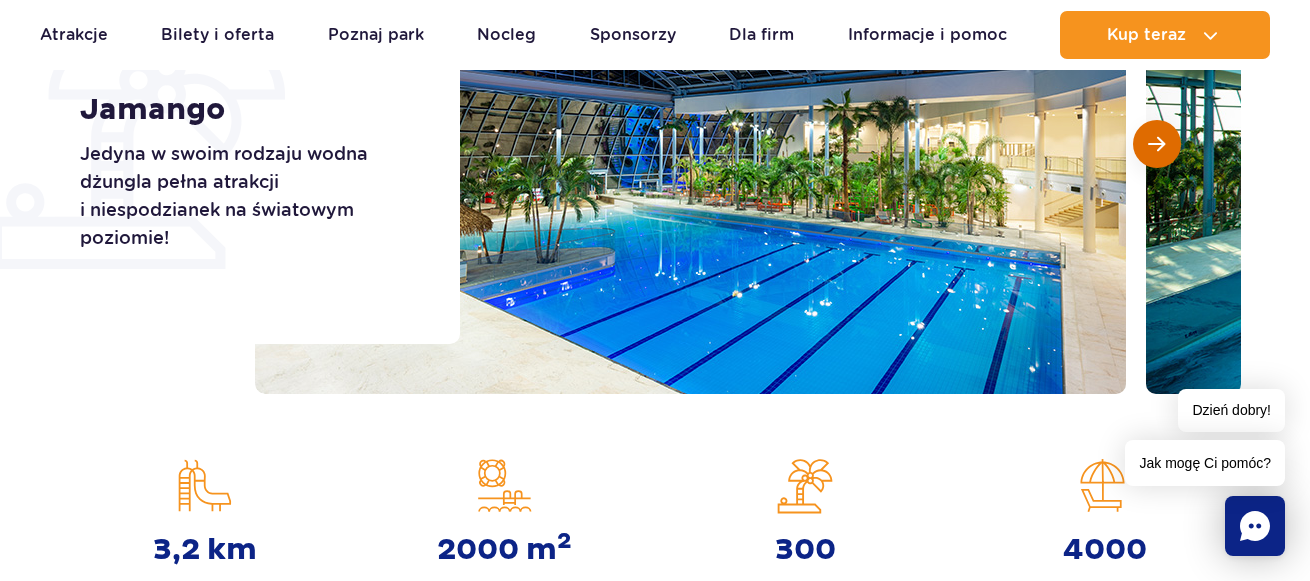 click at bounding box center [1156, 144] 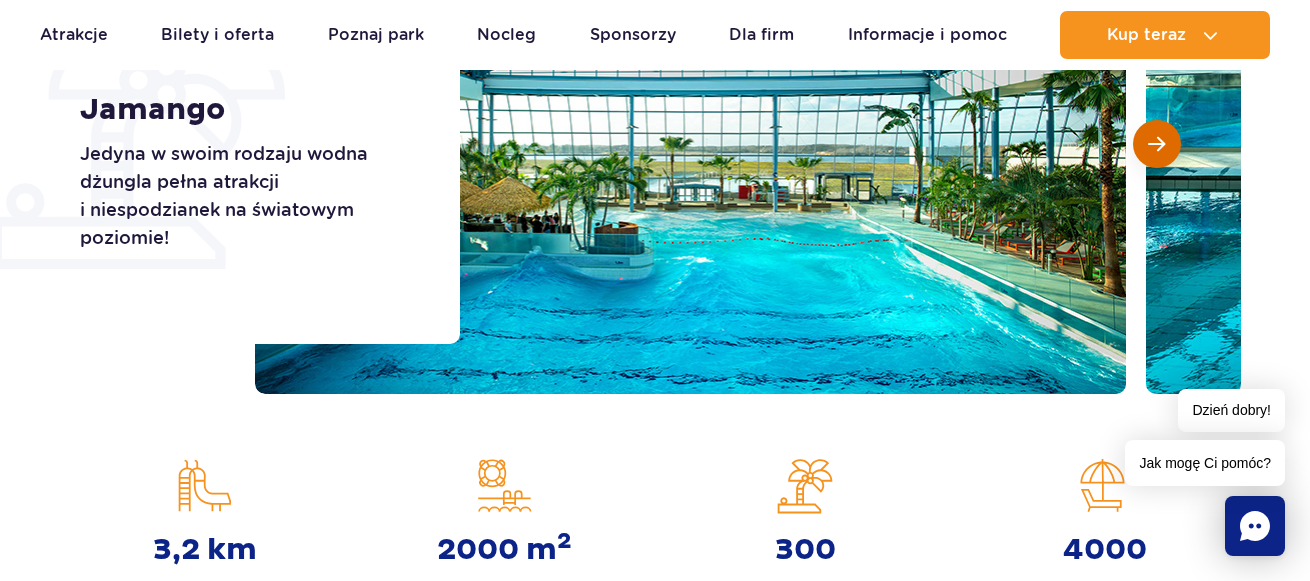 click at bounding box center [1156, 144] 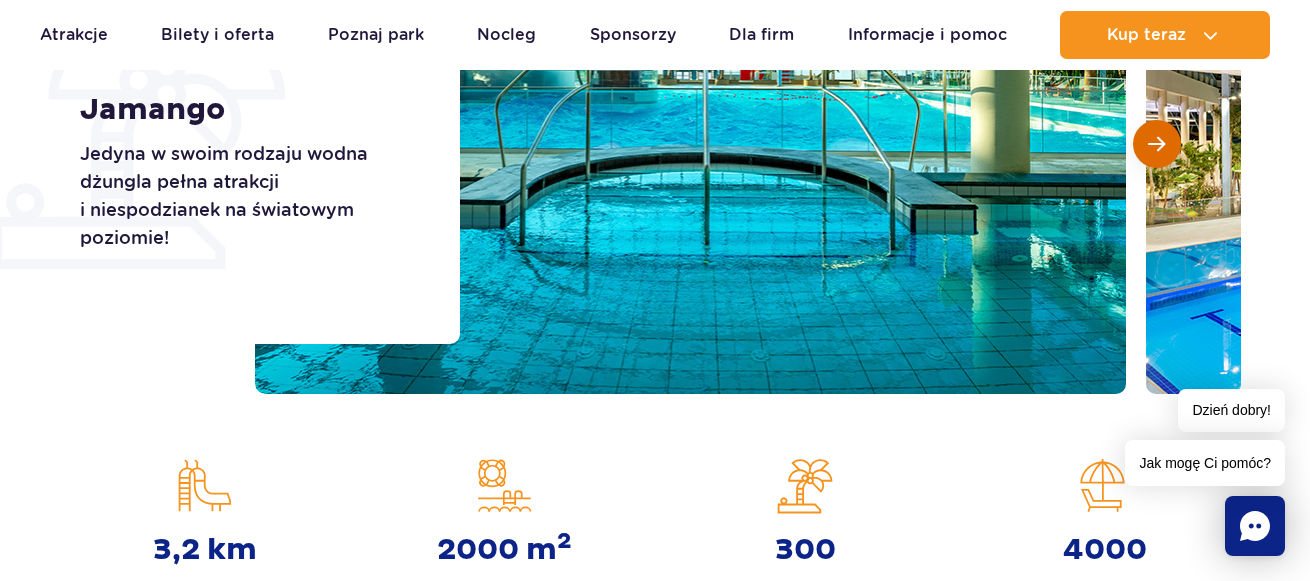 click at bounding box center [1156, 144] 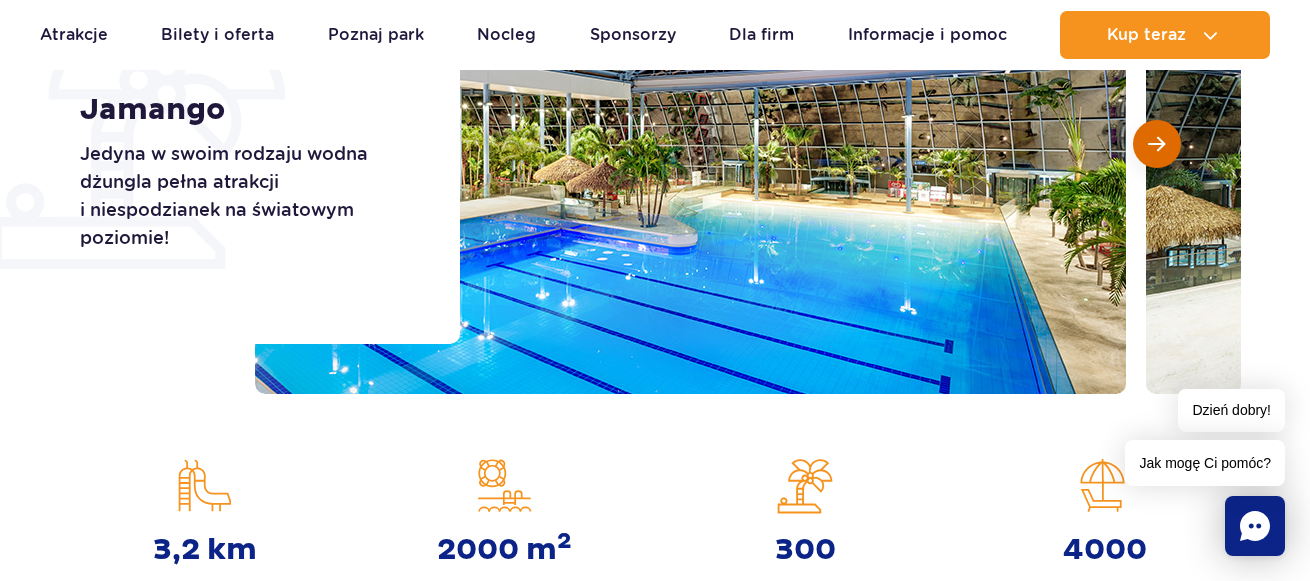 click at bounding box center (1156, 144) 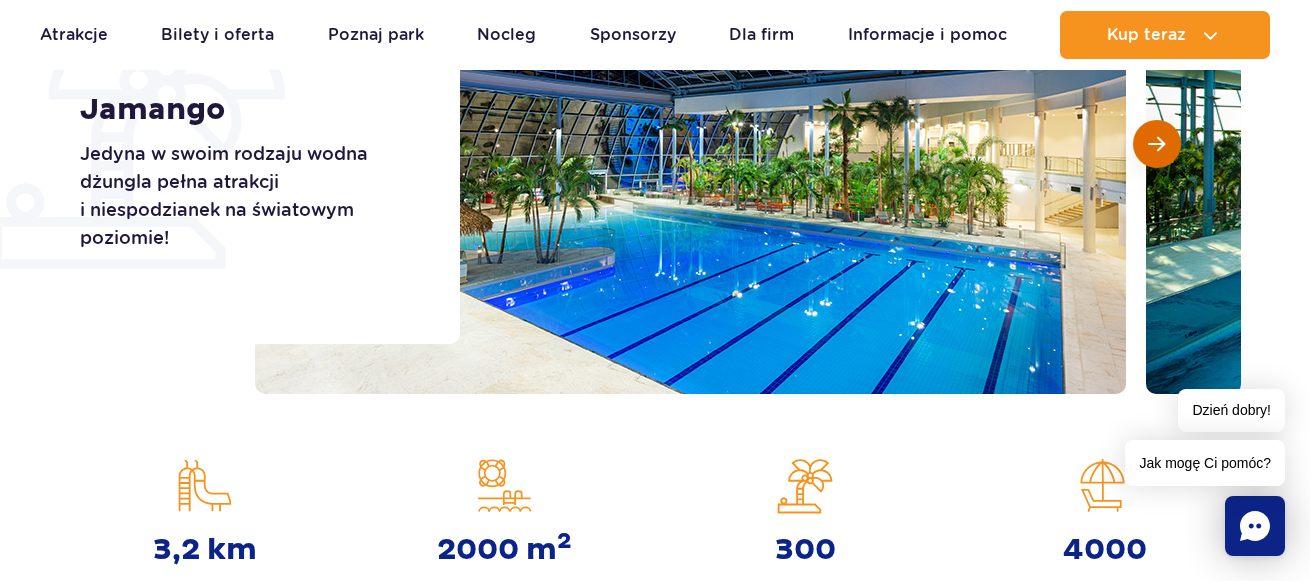 click at bounding box center (1156, 144) 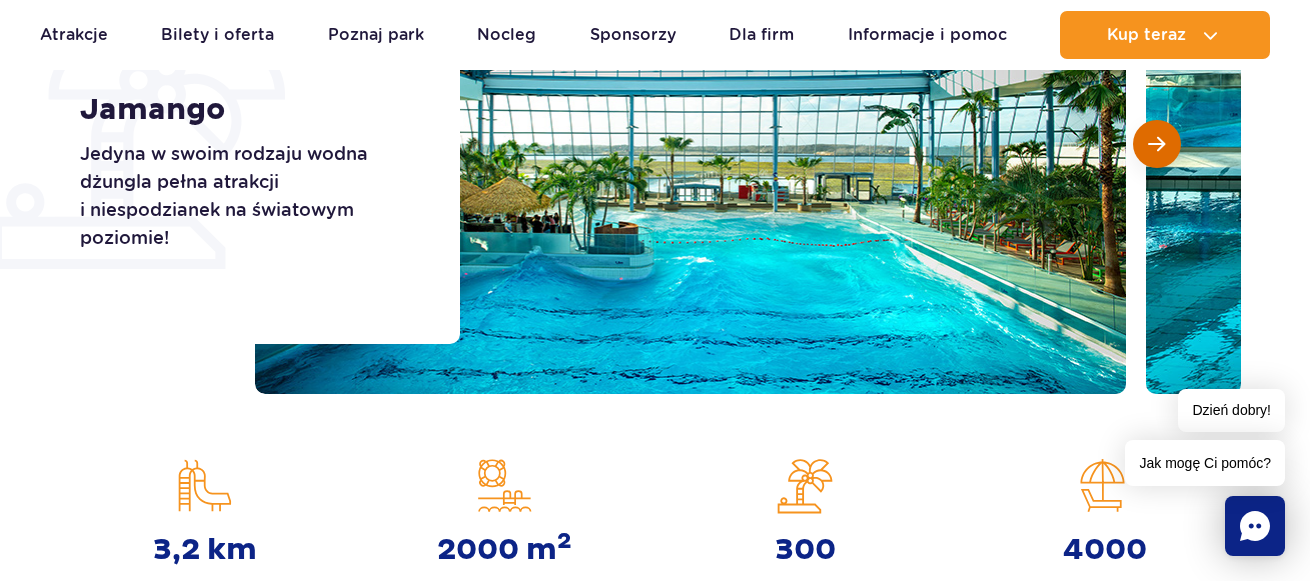 click at bounding box center (1156, 144) 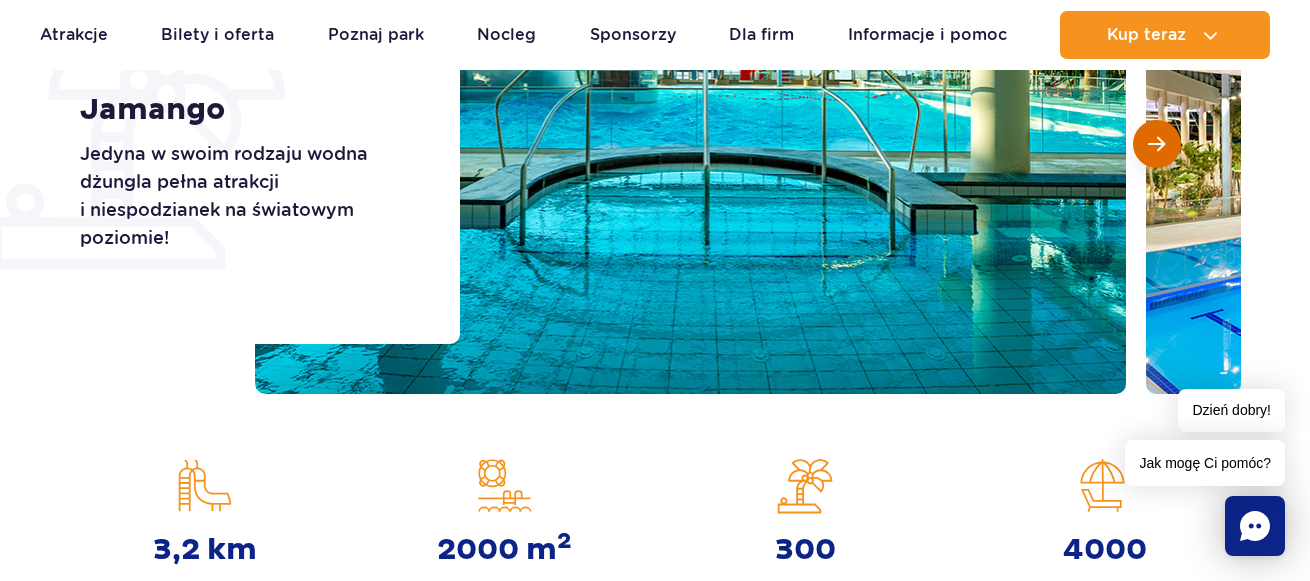 click at bounding box center (1156, 144) 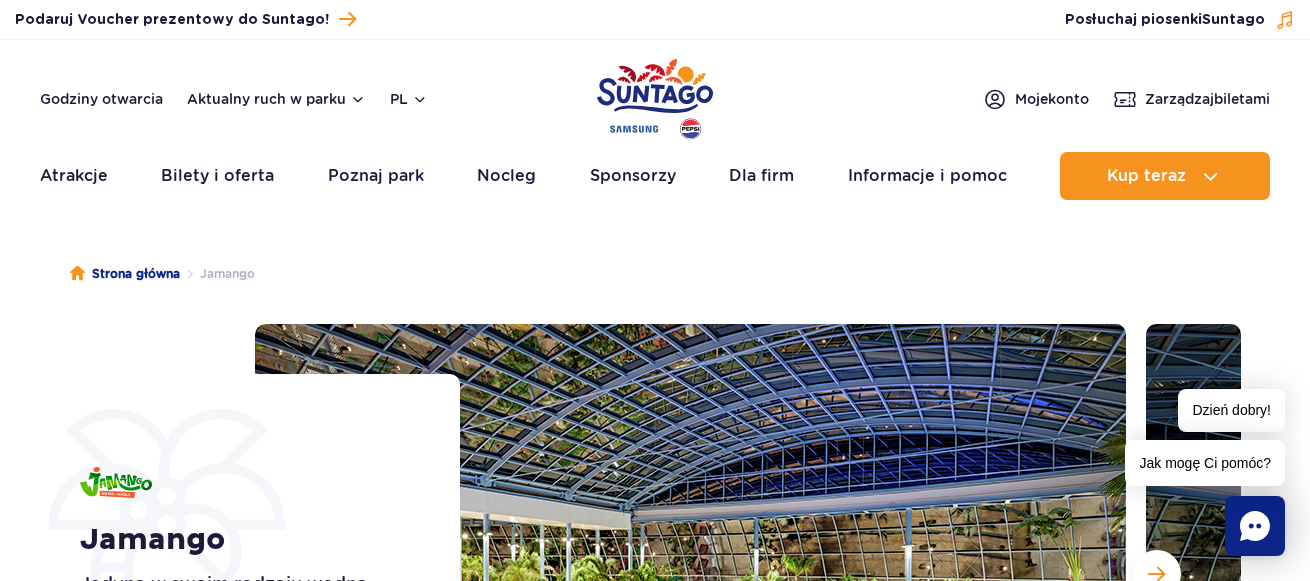 scroll, scrollTop: 430, scrollLeft: 0, axis: vertical 